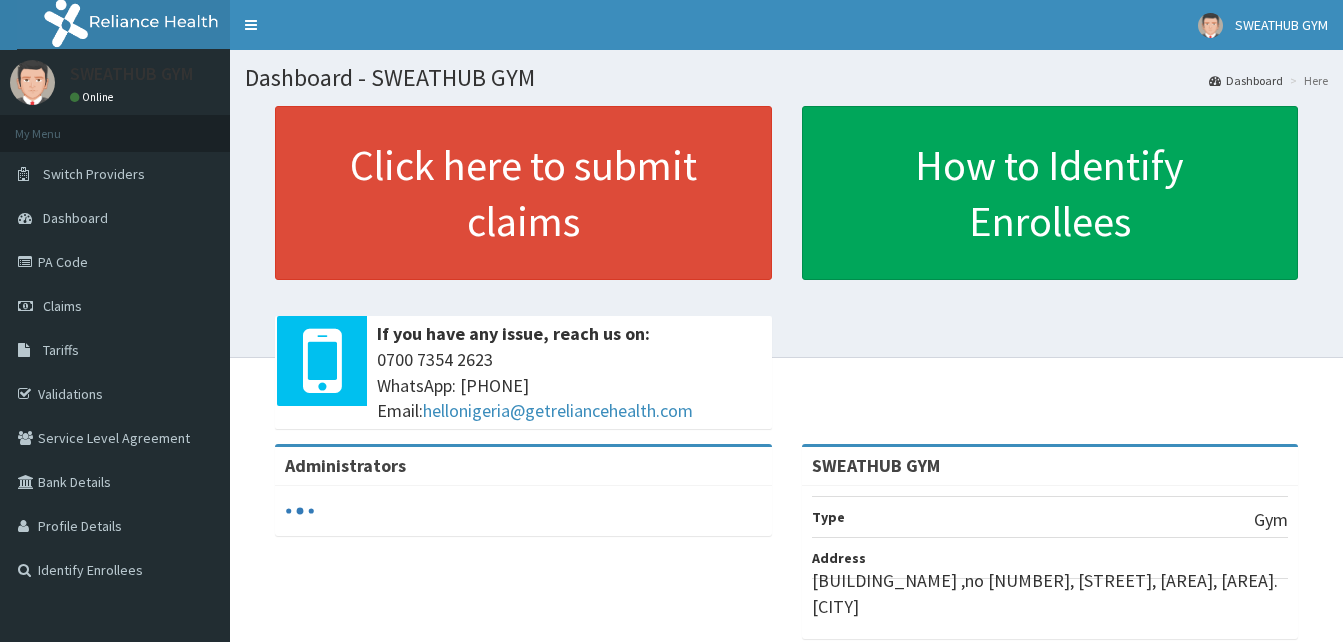 scroll, scrollTop: 0, scrollLeft: 0, axis: both 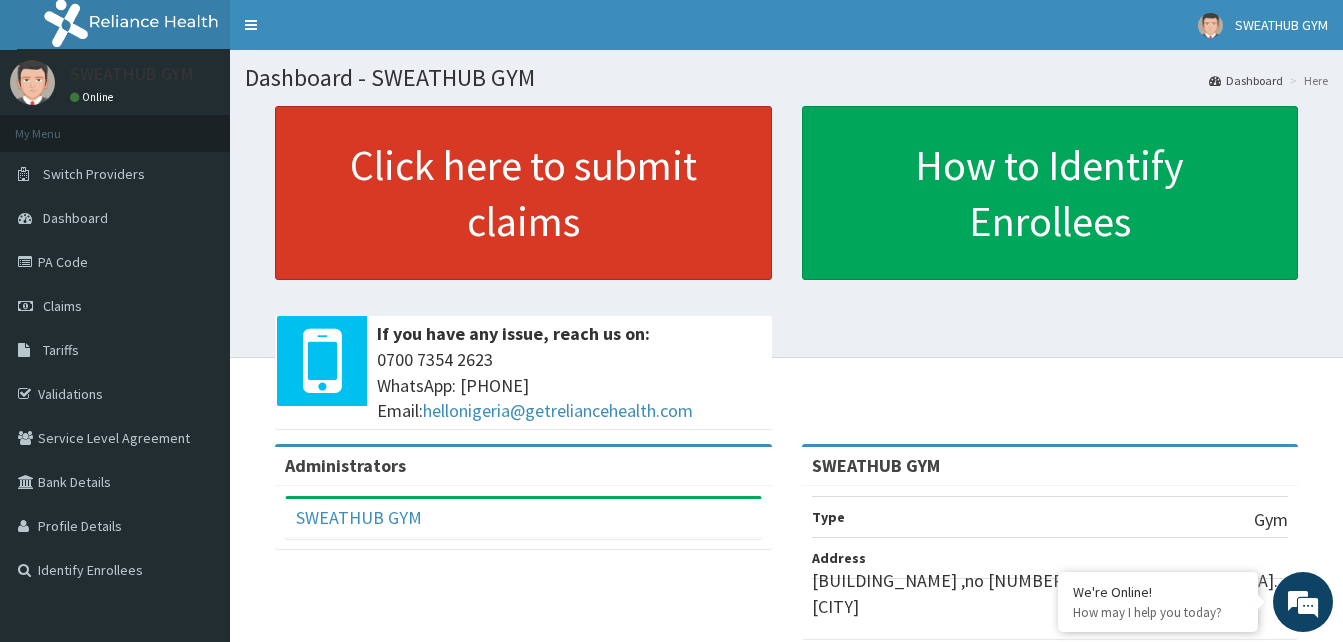 click on "Click here to submit claims" at bounding box center [523, 193] 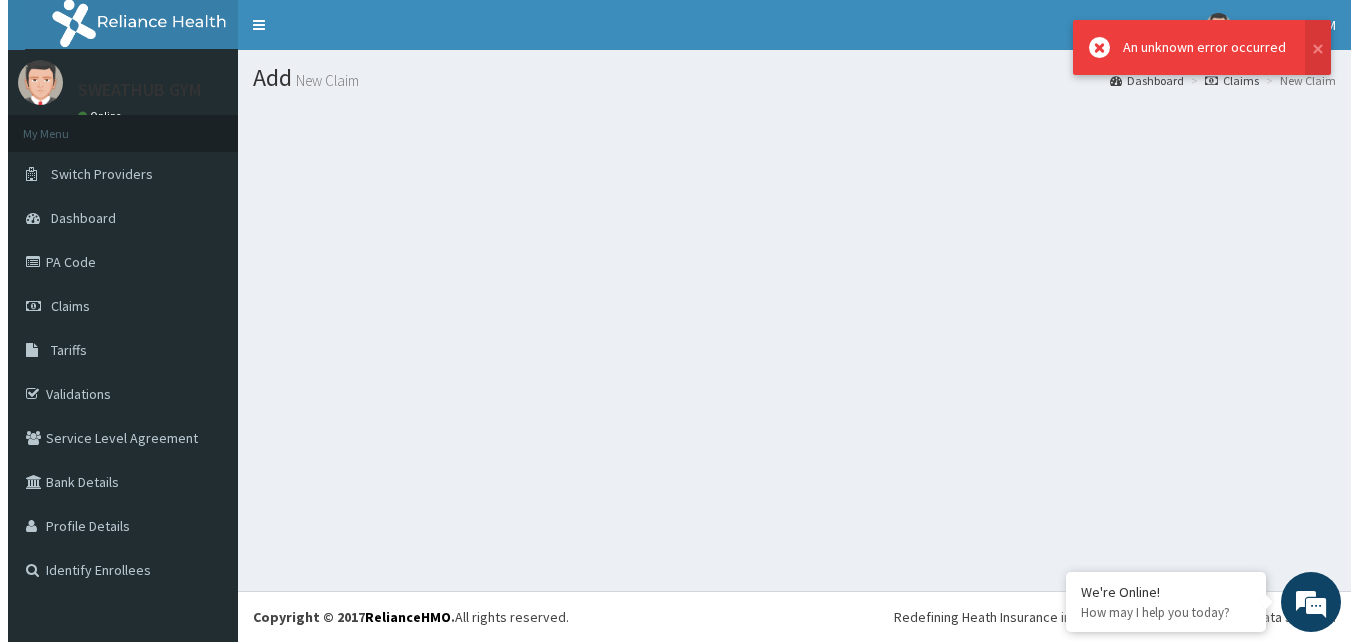 scroll, scrollTop: 0, scrollLeft: 0, axis: both 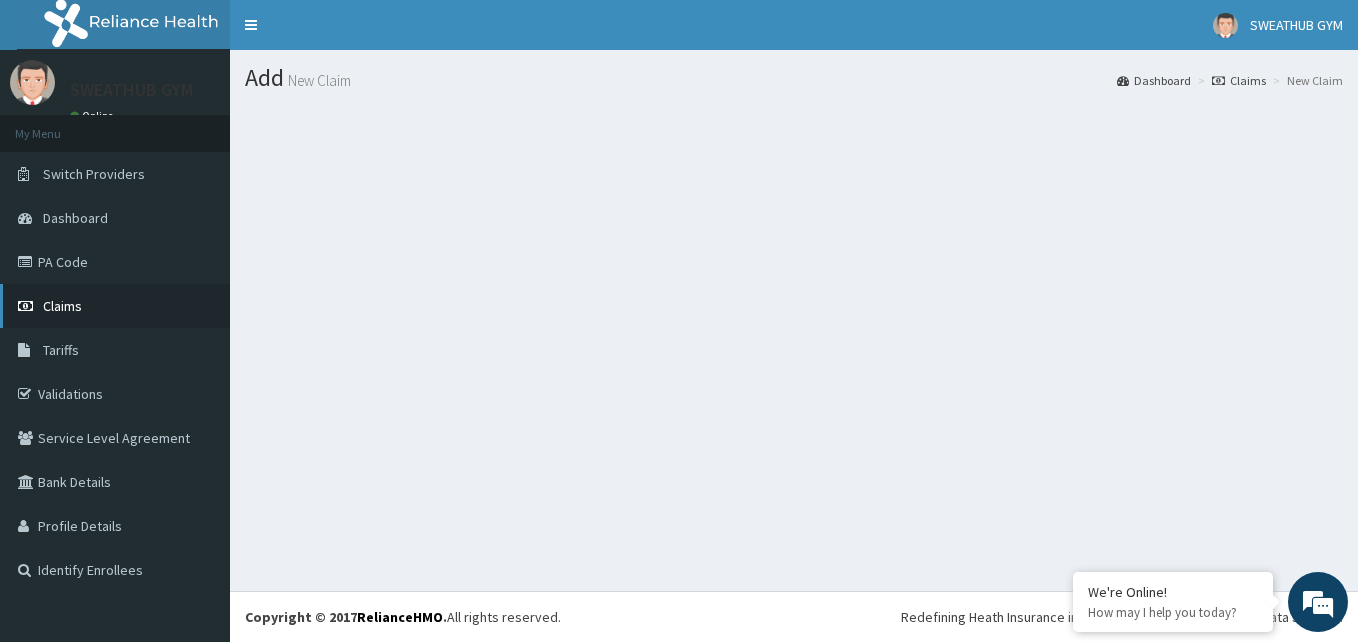click on "Claims" at bounding box center (115, 306) 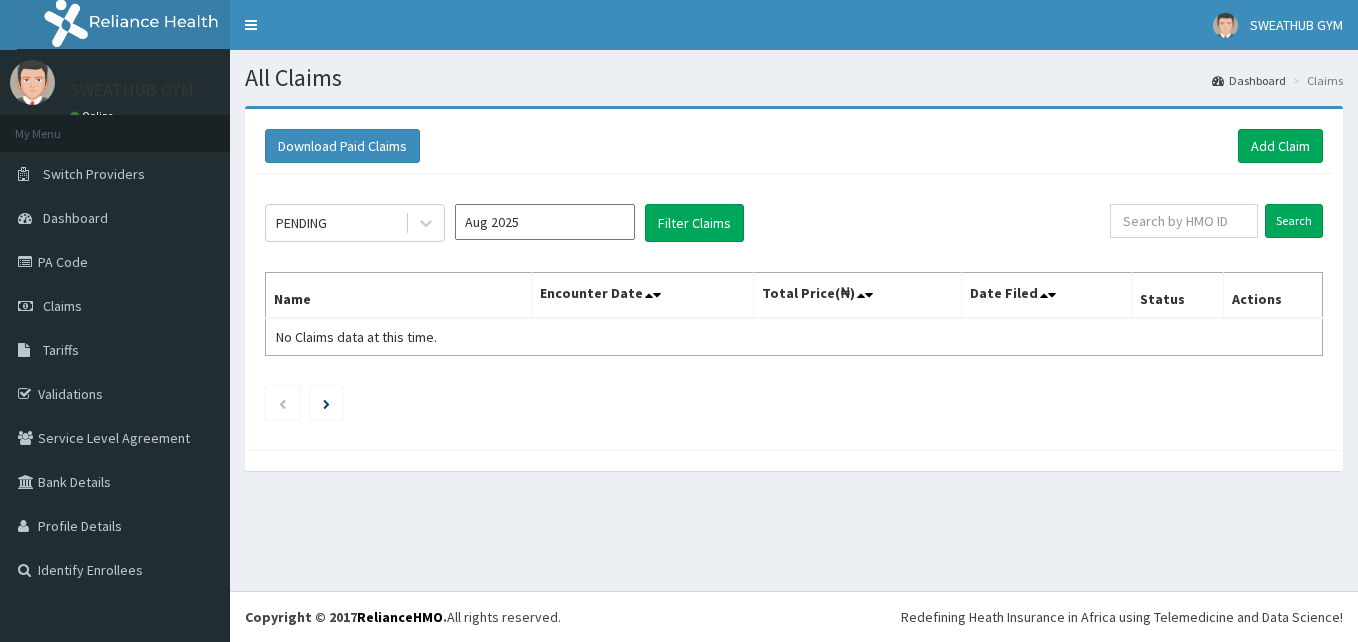 scroll, scrollTop: 0, scrollLeft: 0, axis: both 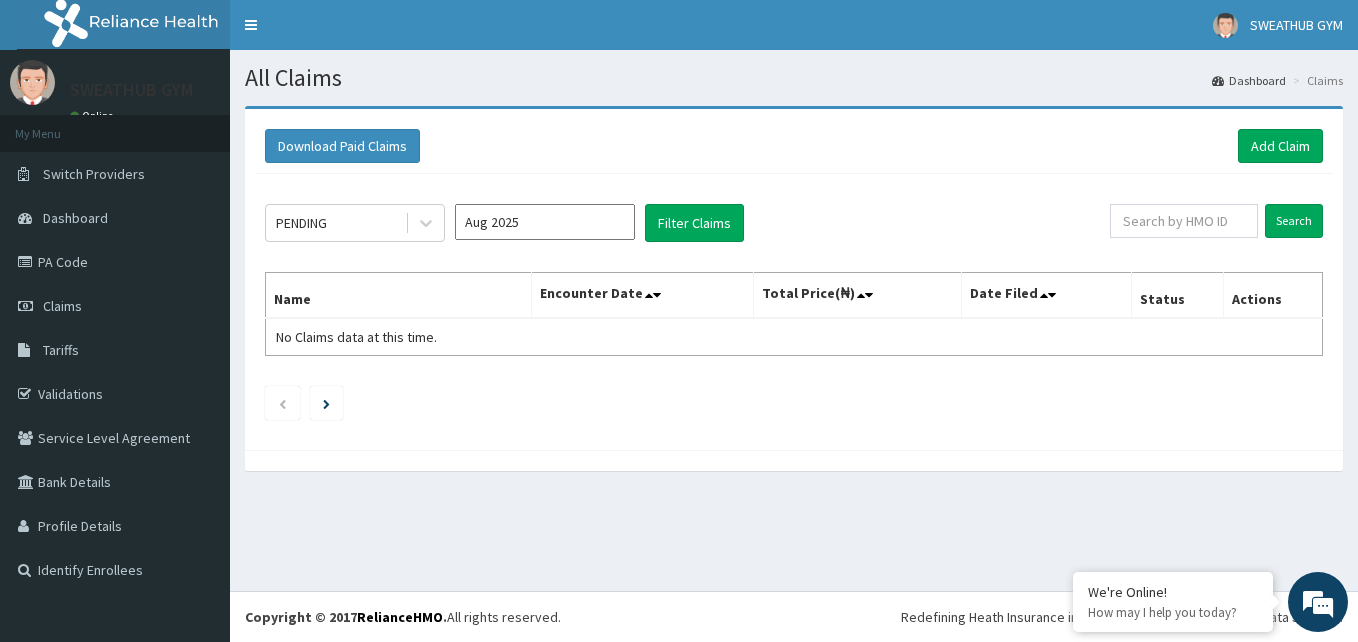 click on "Download Paid Claims Add Claim" at bounding box center (794, 146) 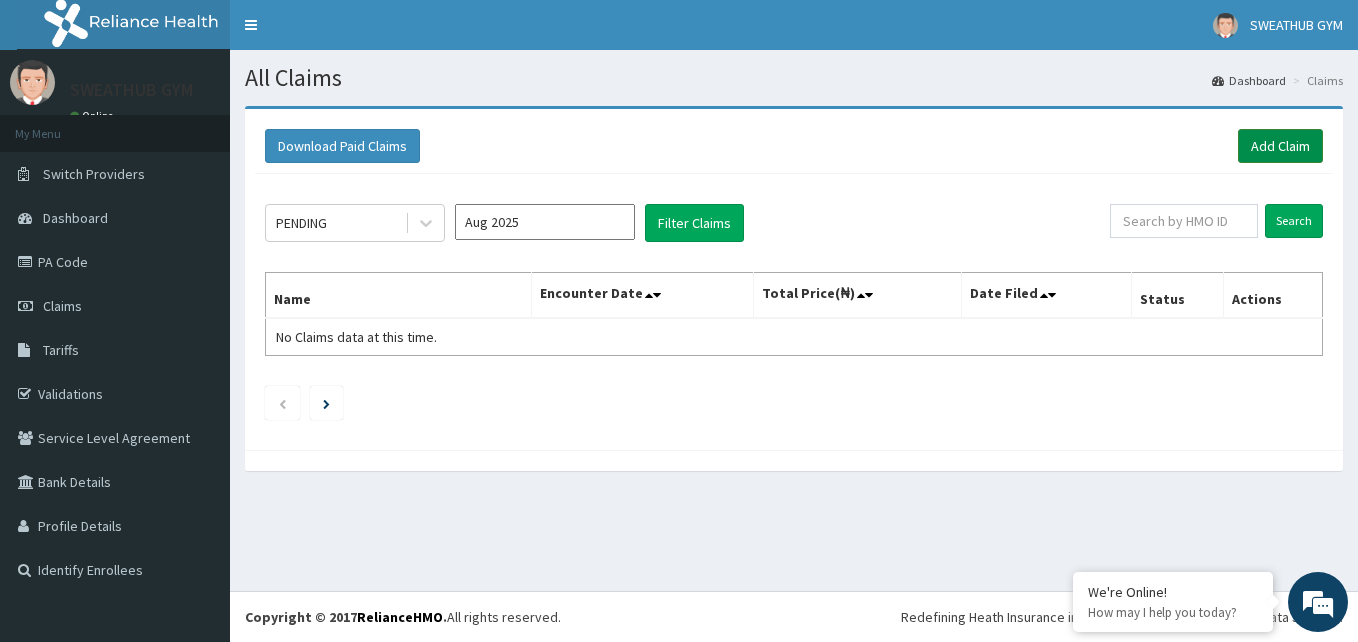 click on "Add Claim" at bounding box center (1280, 146) 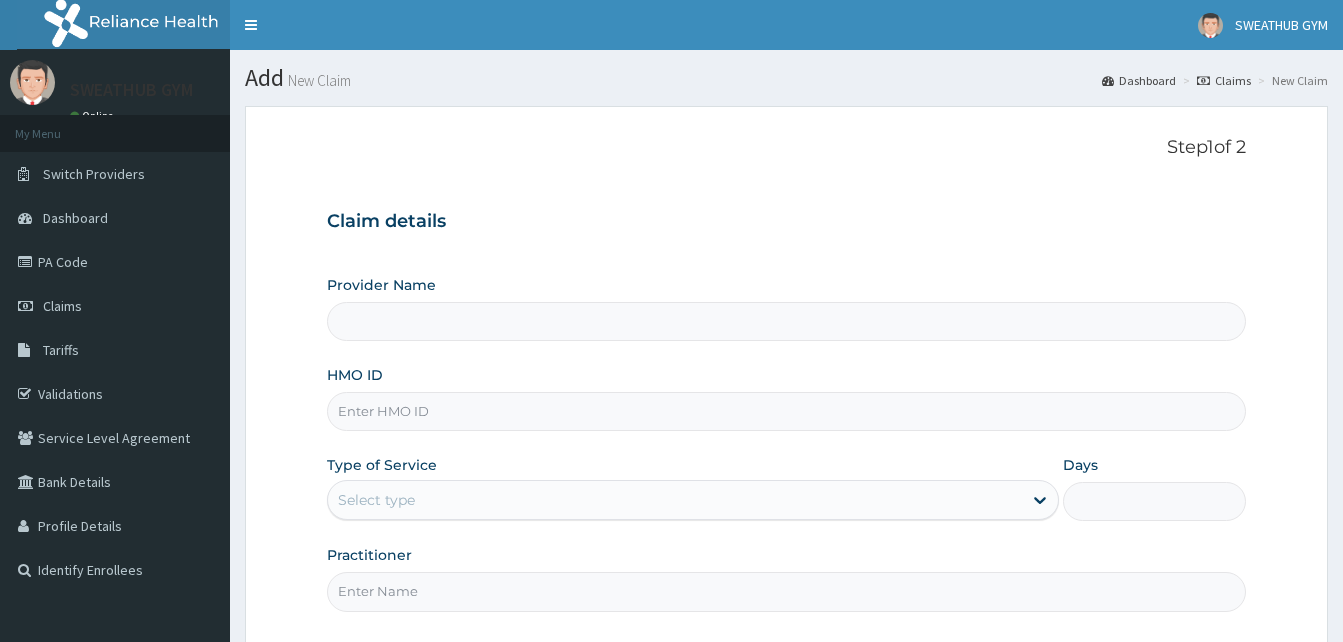 scroll, scrollTop: 0, scrollLeft: 0, axis: both 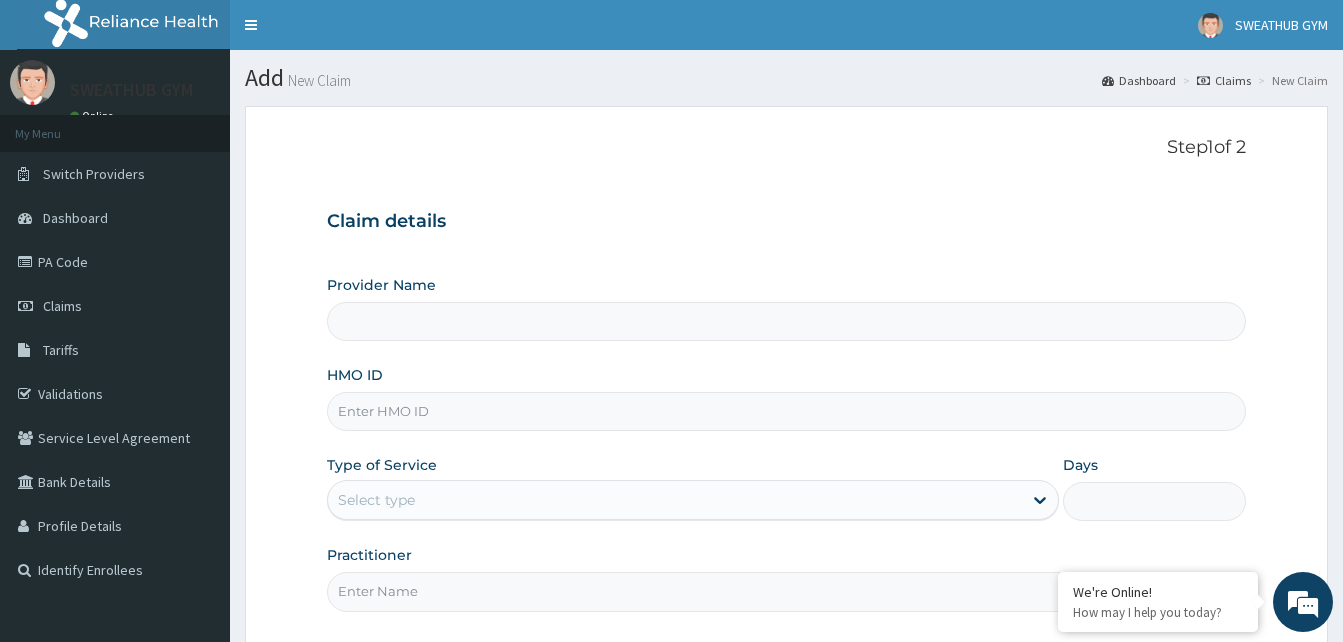 type on "SWEATHUB GYM" 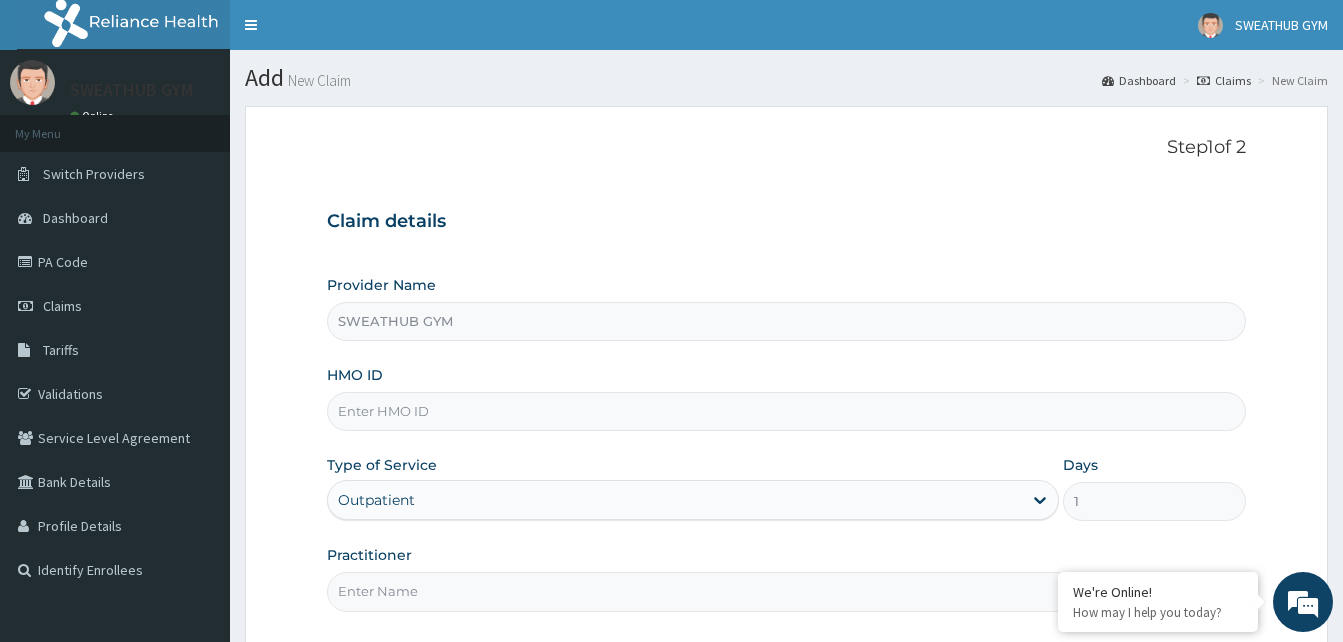 scroll, scrollTop: 0, scrollLeft: 0, axis: both 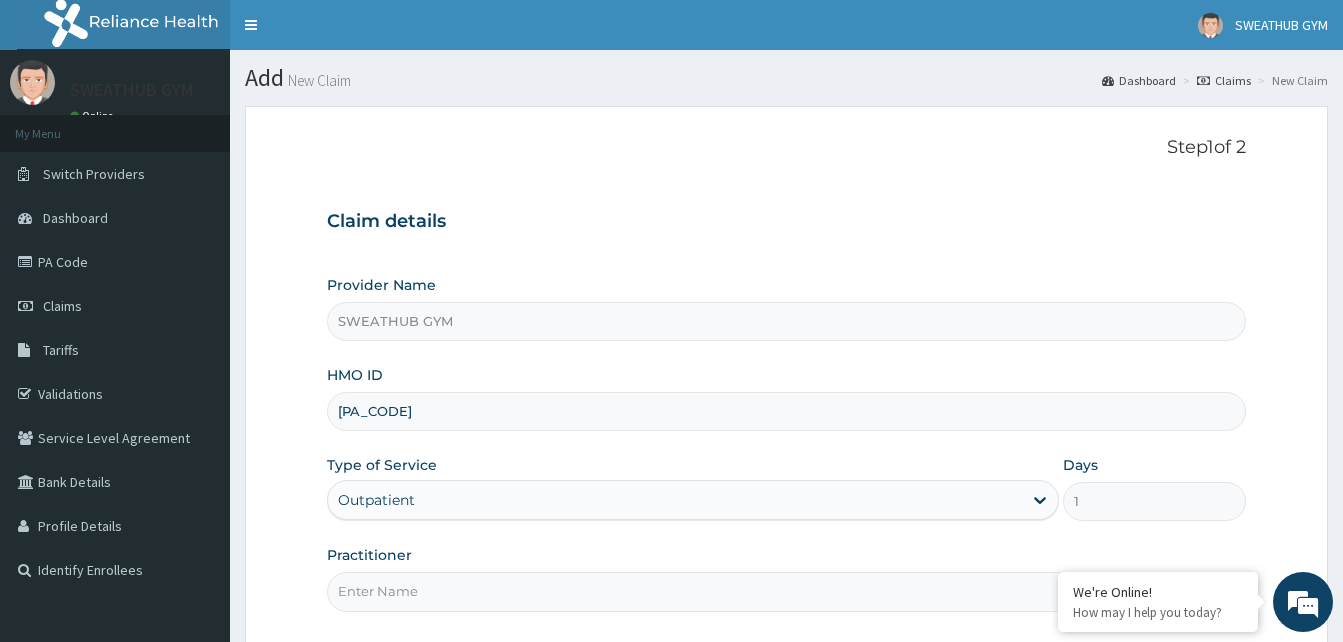 click on "SSE/10" at bounding box center [786, 411] 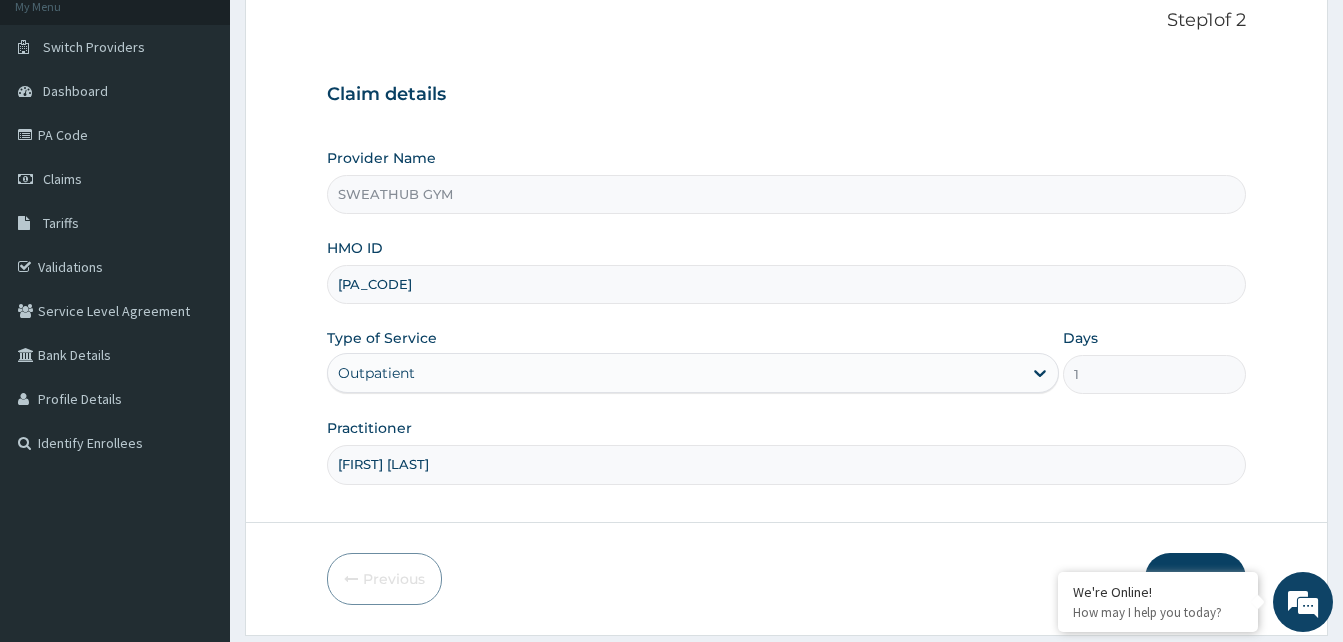 scroll, scrollTop: 187, scrollLeft: 0, axis: vertical 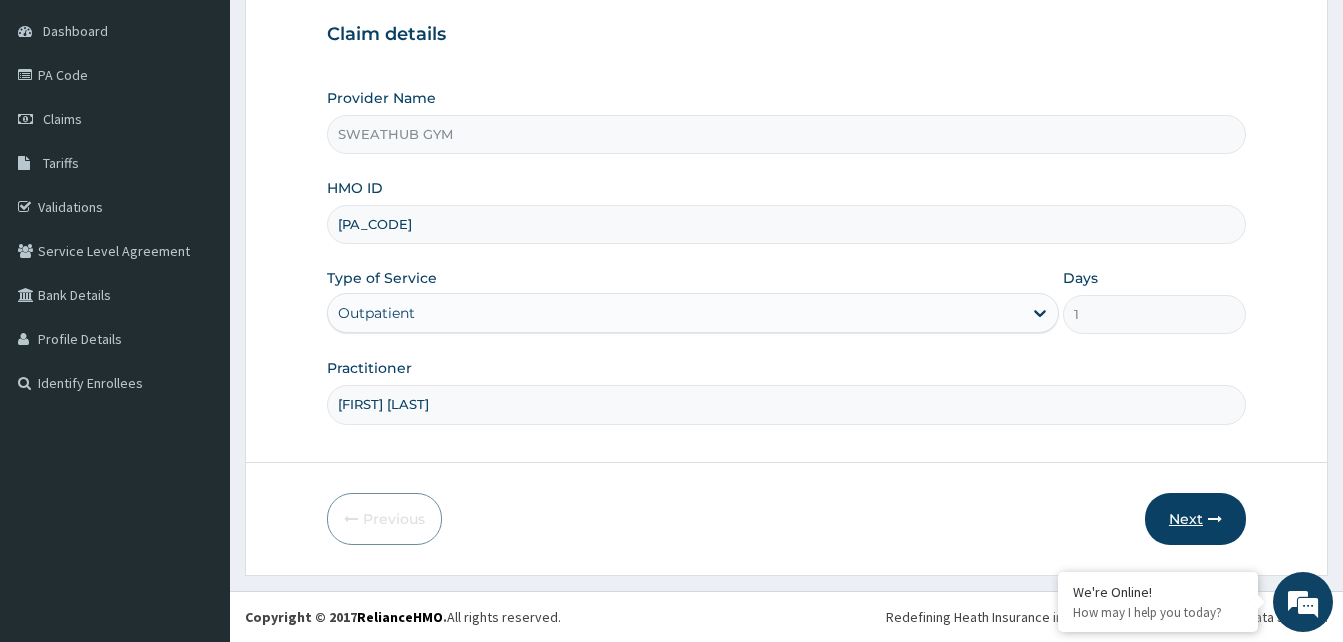 click on "Next" at bounding box center (1195, 519) 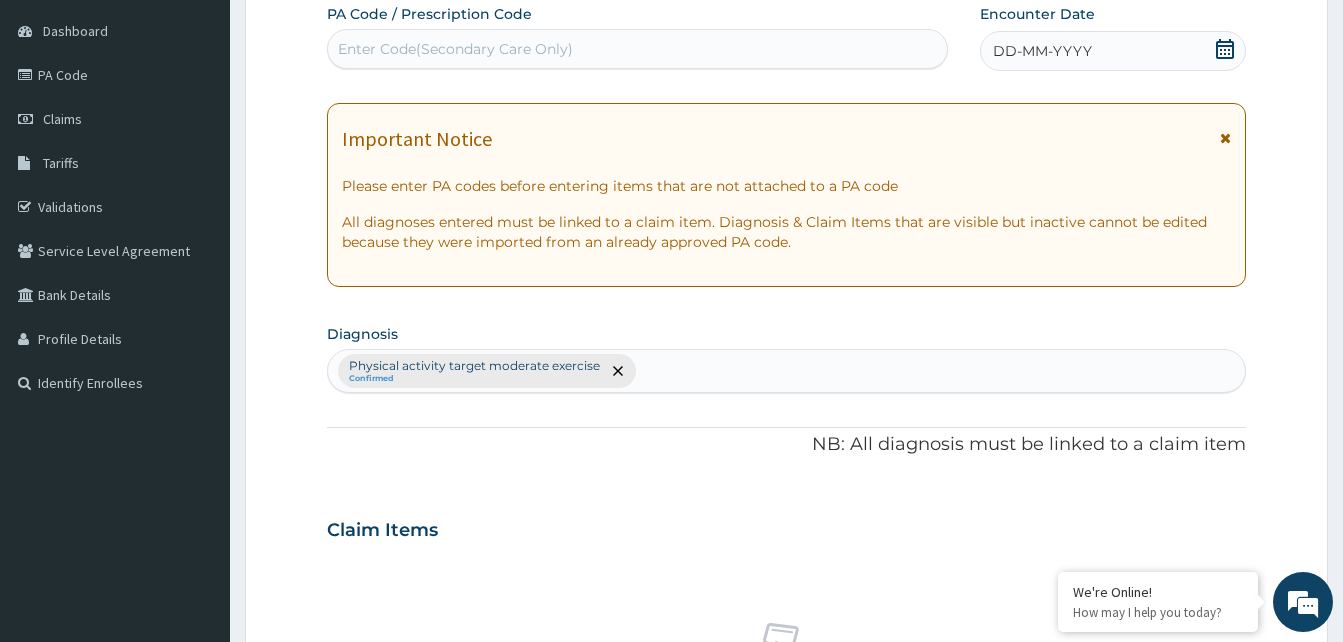 click on "Enter Code(Secondary Care Only)" at bounding box center (455, 49) 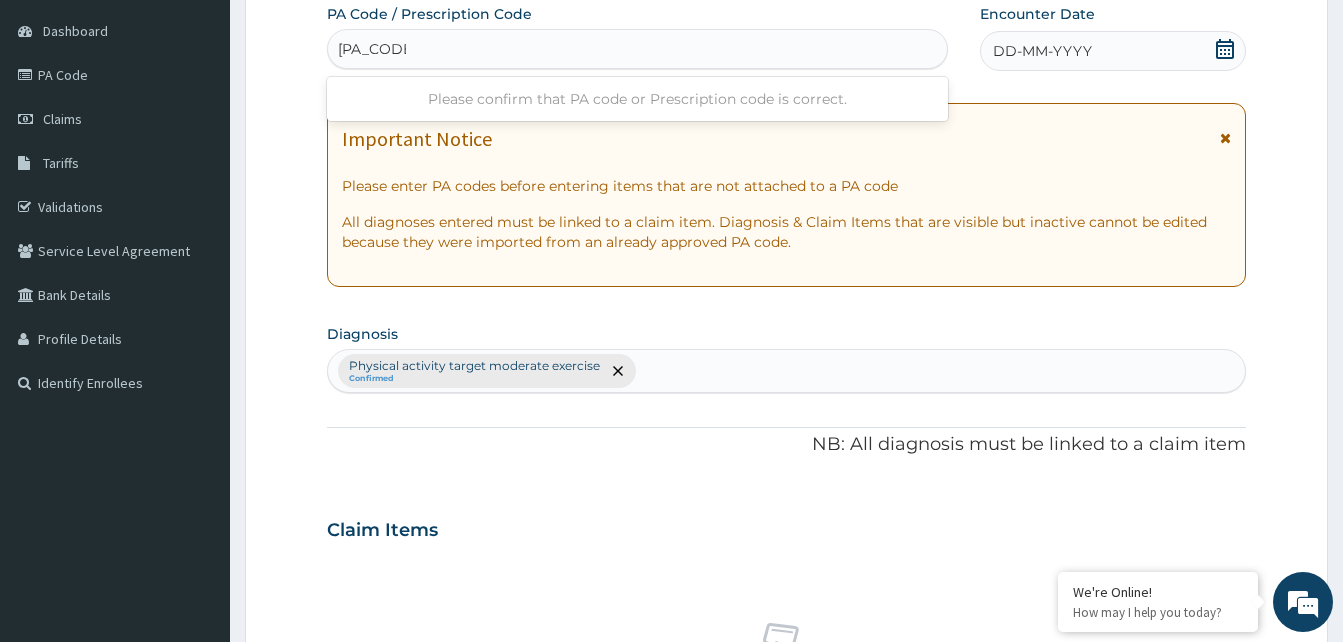 type on "PA/91D392" 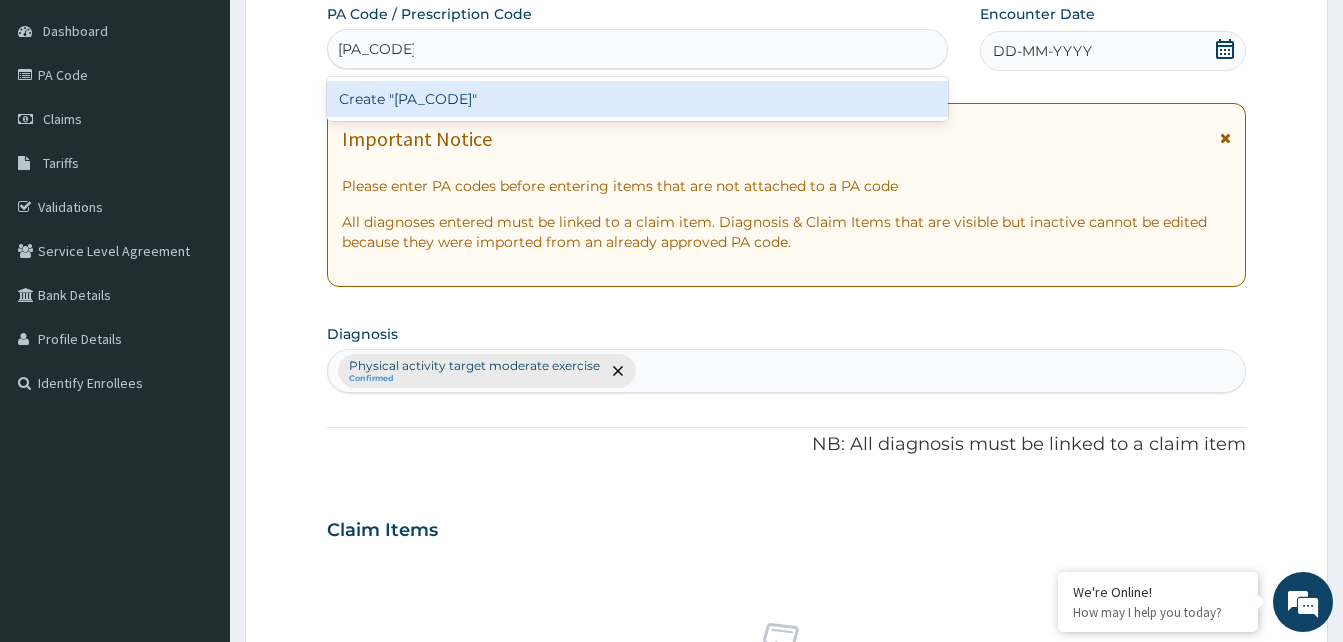 click on "Create "PA/91D392"" at bounding box center [637, 99] 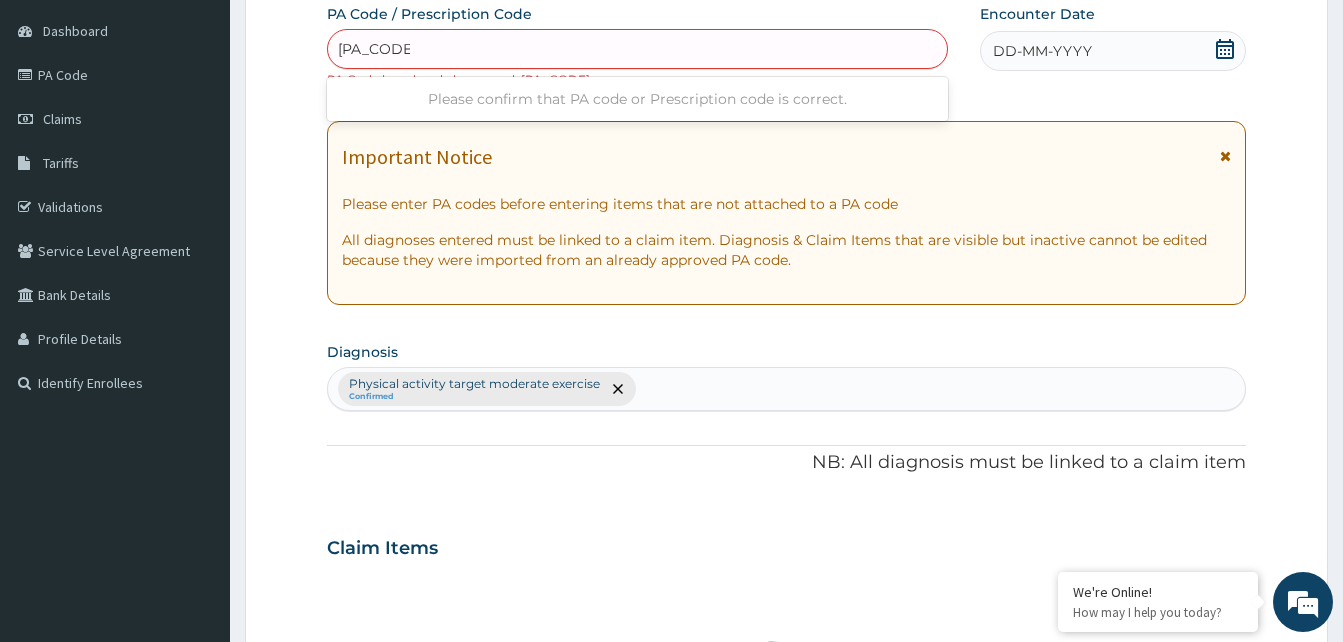 type on "PA/0200A8" 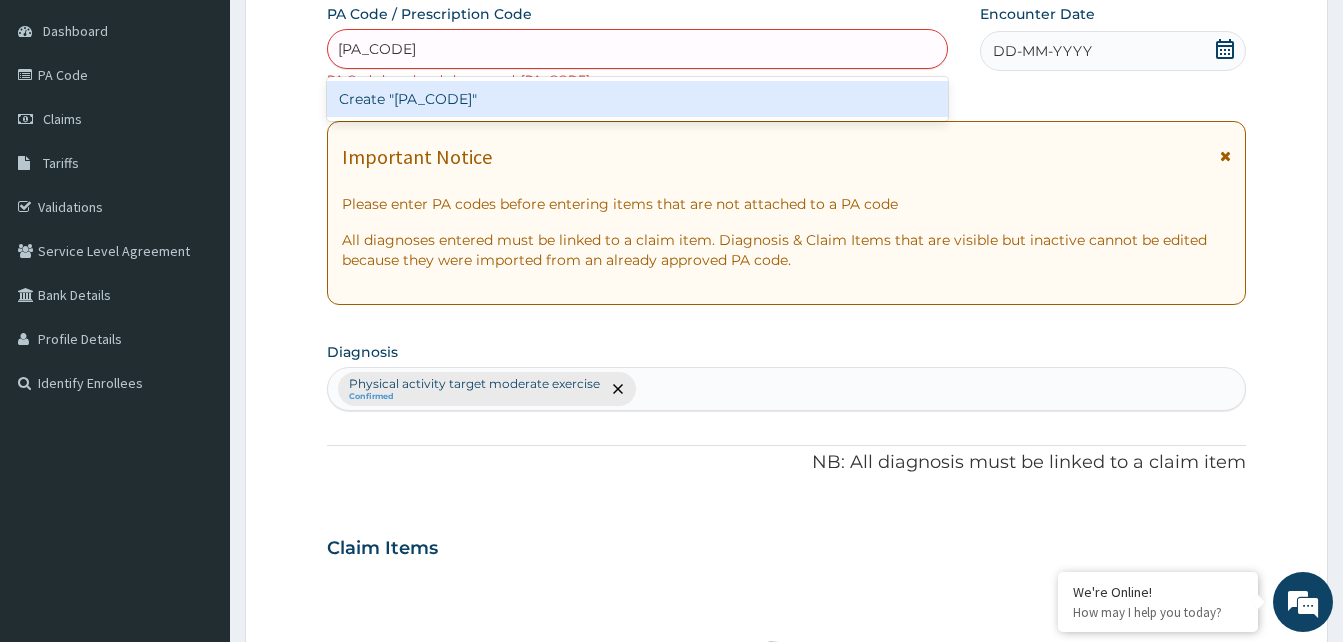 click on "Create "PA/0200A8"" at bounding box center (637, 99) 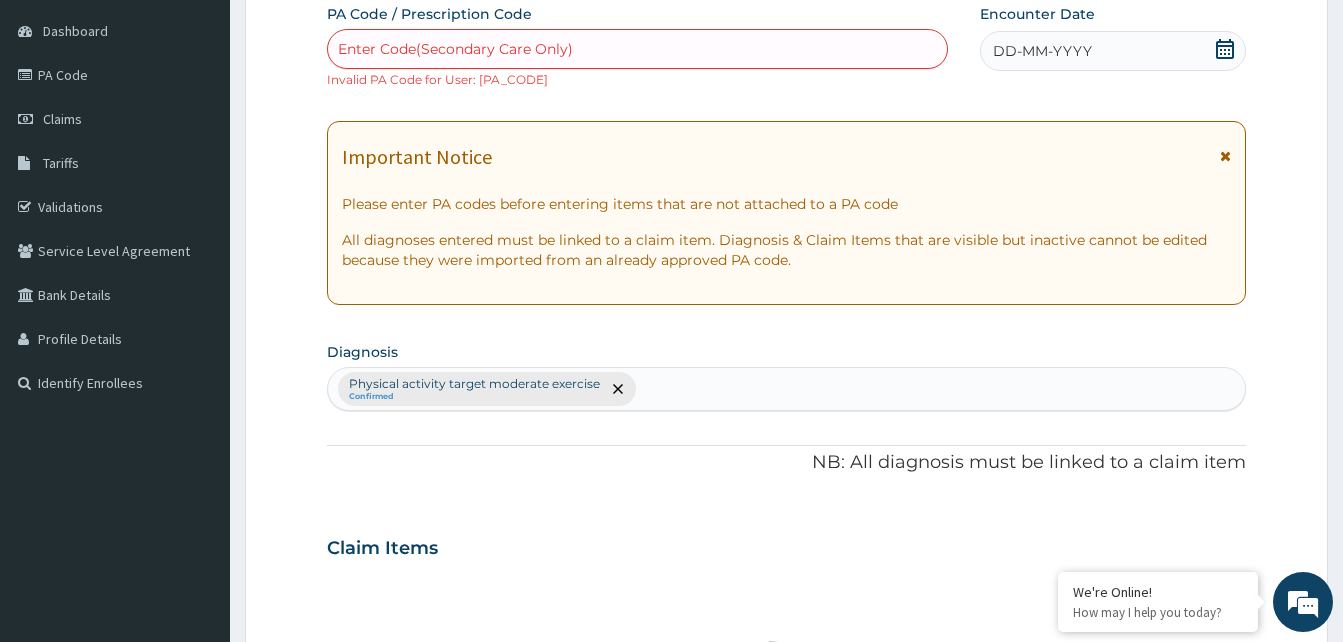 click on "Enter Code(Secondary Care Only)" at bounding box center [455, 49] 